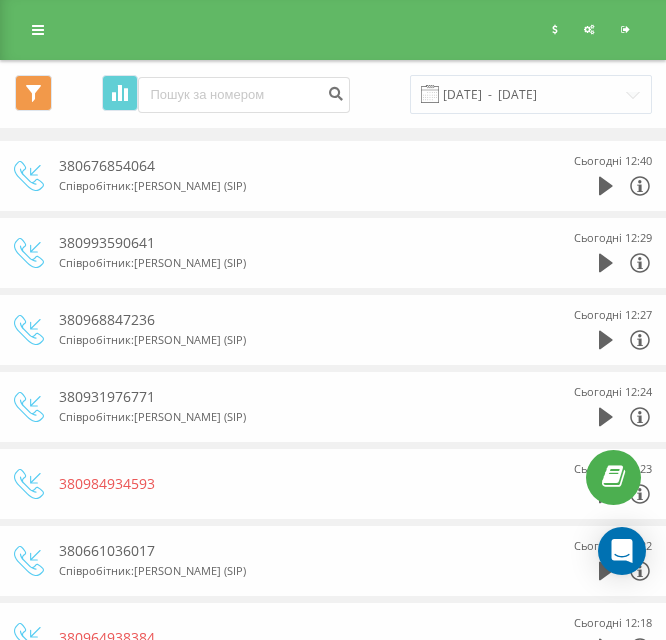 scroll, scrollTop: 0, scrollLeft: 0, axis: both 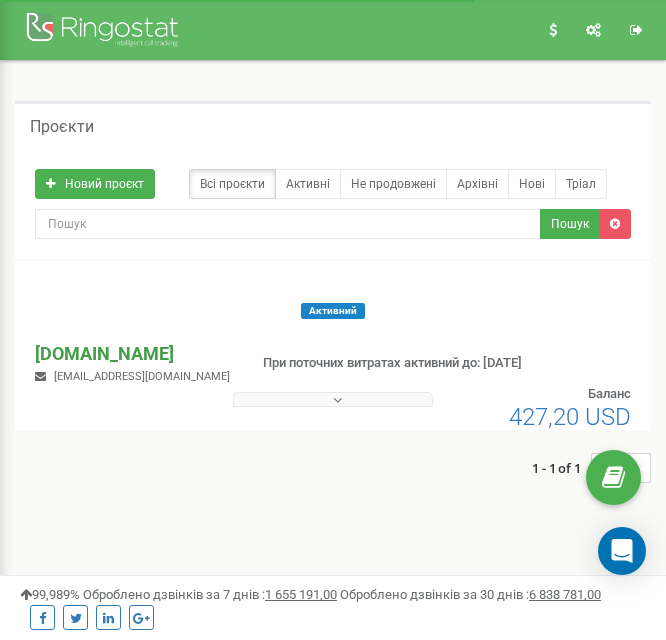 click on "[DOMAIN_NAME]" at bounding box center (132, 354) 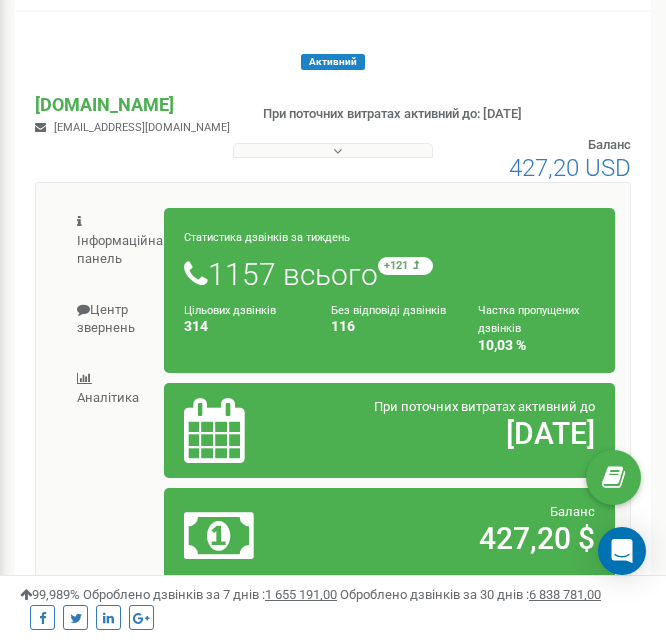 scroll, scrollTop: 200, scrollLeft: 0, axis: vertical 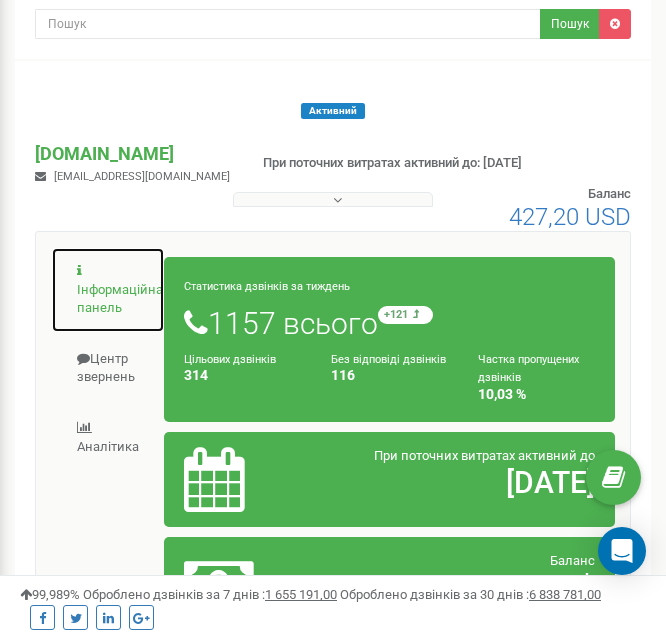 click on "Інформаційна панель" at bounding box center (108, 290) 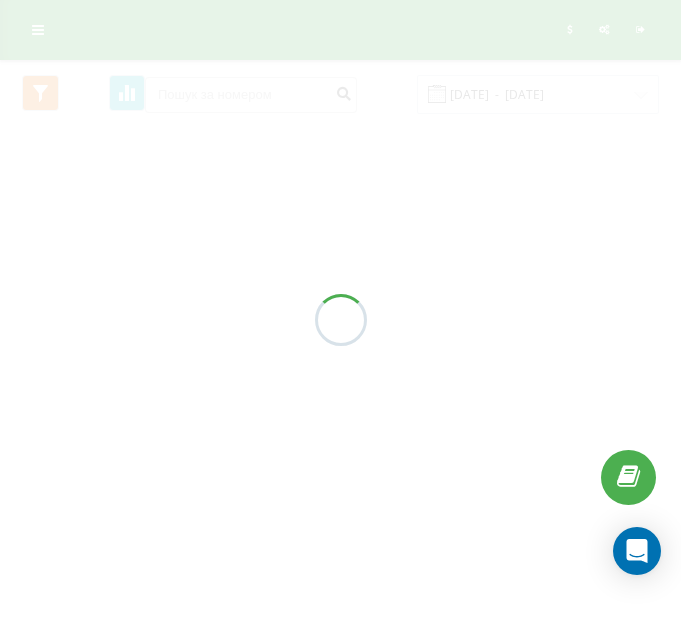 scroll, scrollTop: 0, scrollLeft: 0, axis: both 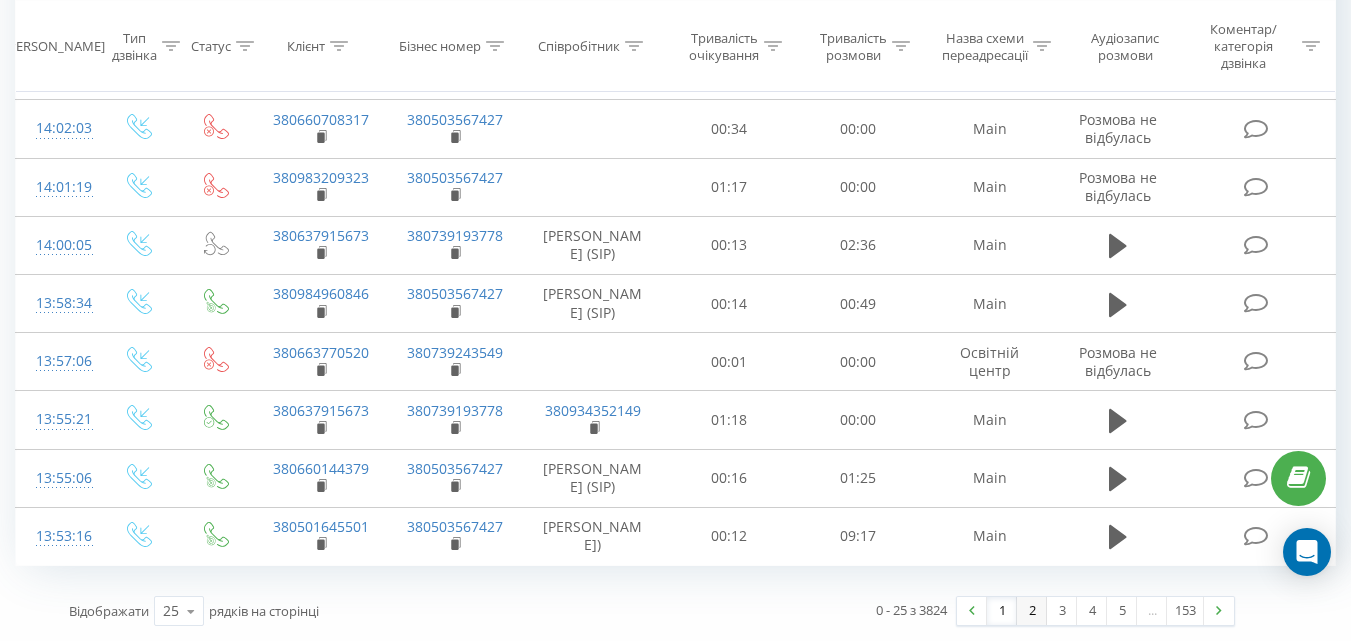 click on "2" at bounding box center (1032, 611) 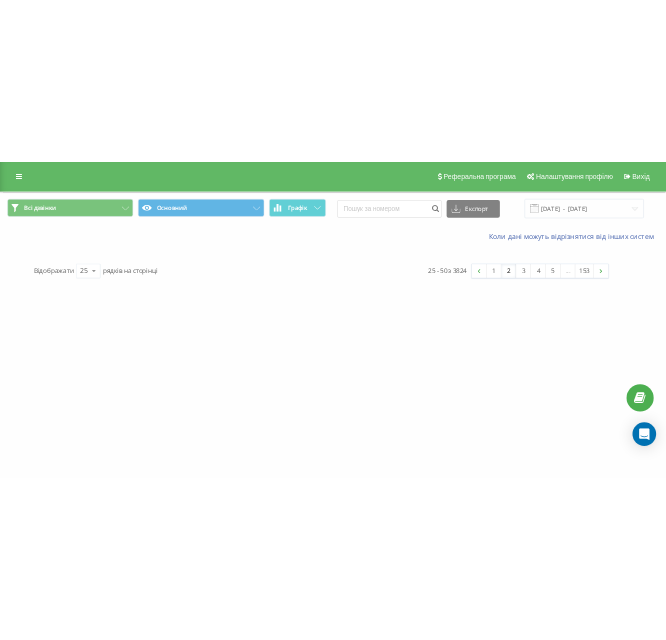 scroll, scrollTop: 0, scrollLeft: 0, axis: both 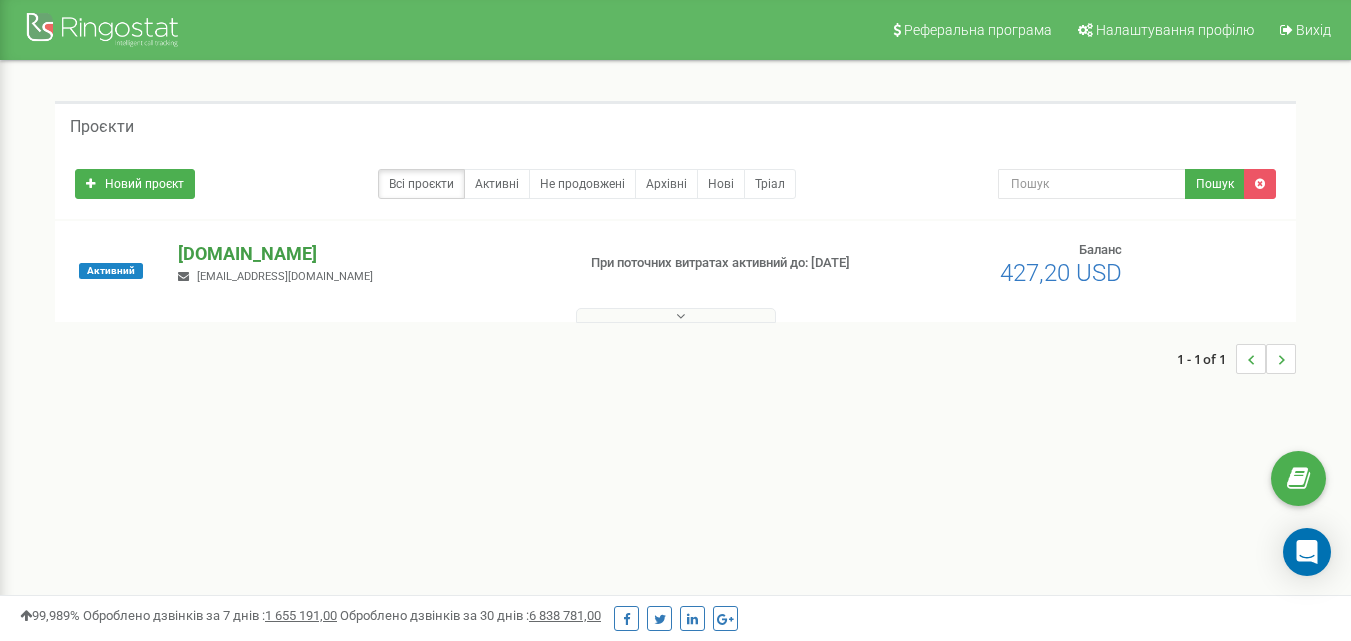 click on "[DOMAIN_NAME]" at bounding box center [368, 254] 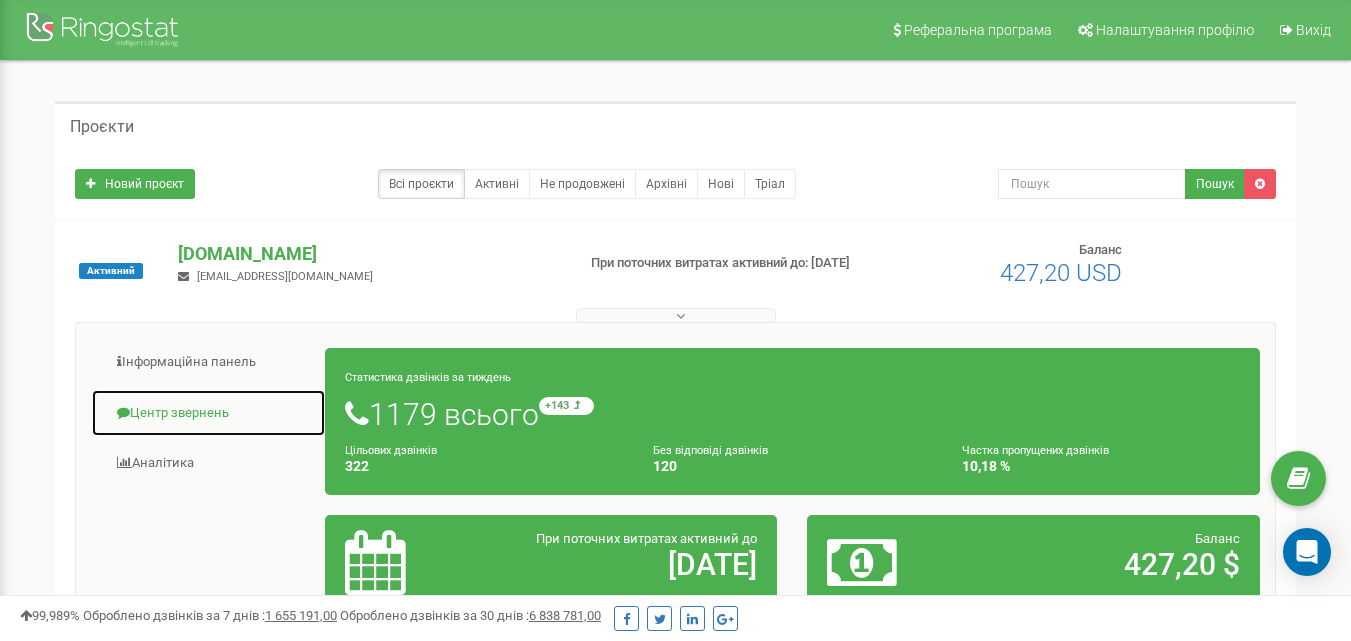 click on "Центр звернень" at bounding box center [208, 413] 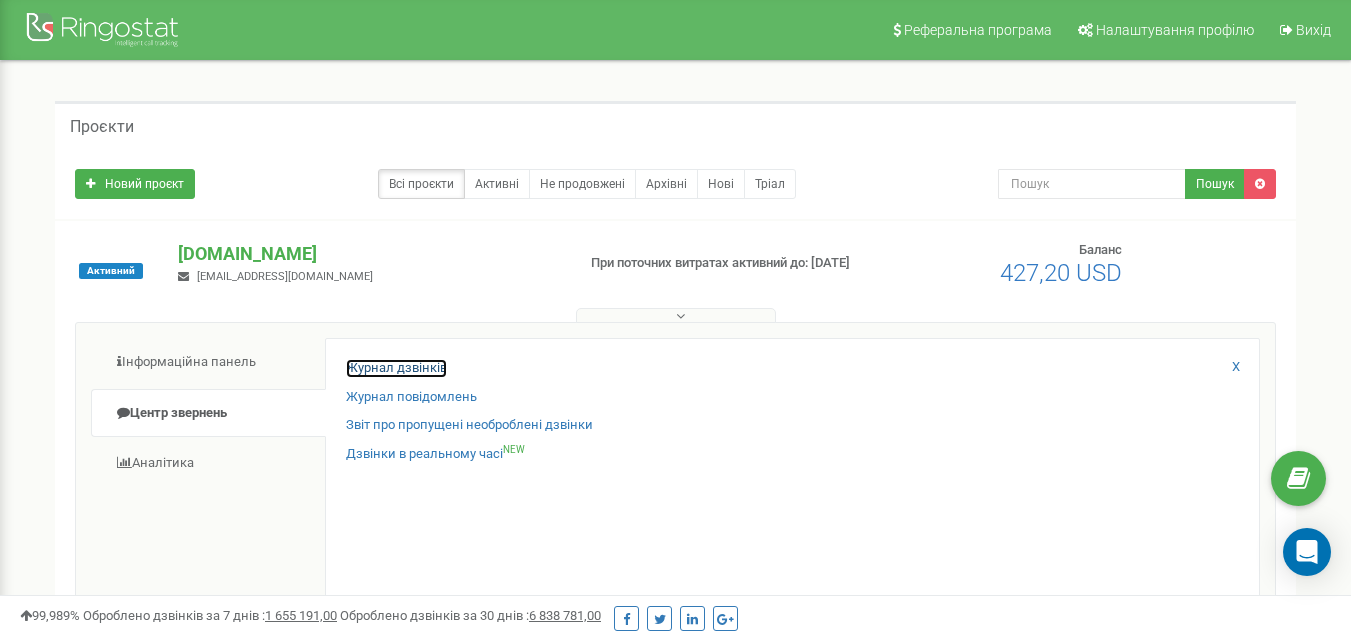 click on "Журнал дзвінків" at bounding box center [396, 368] 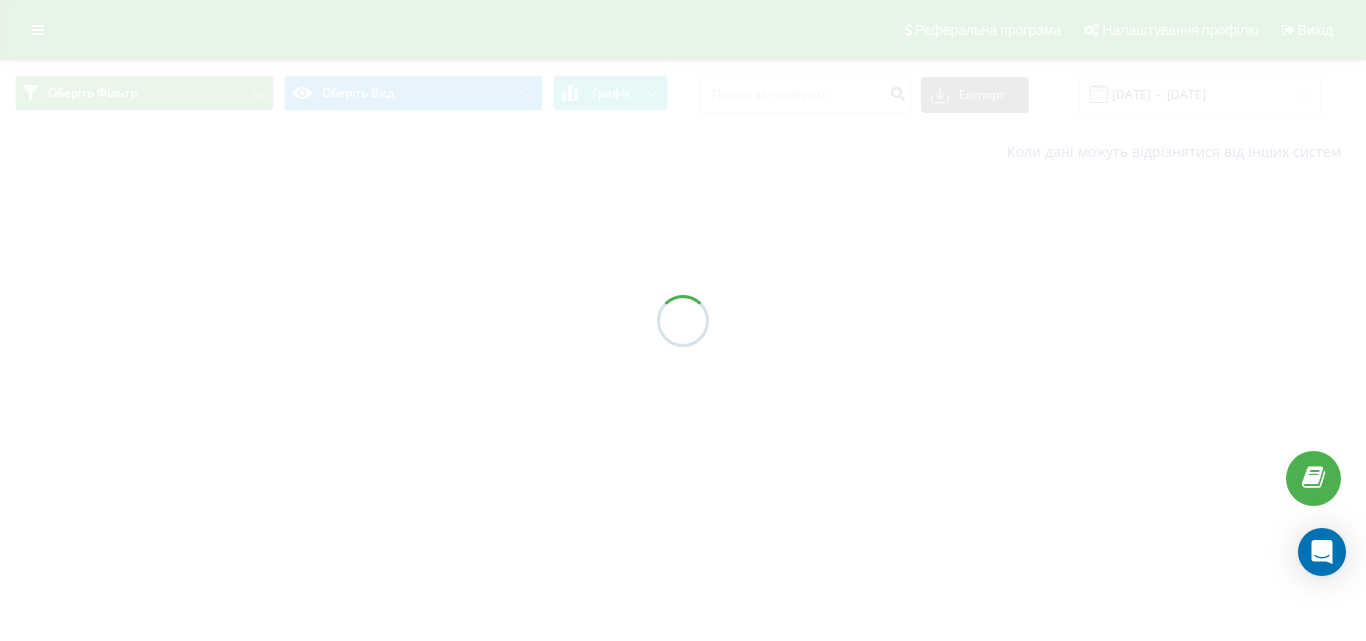 scroll, scrollTop: 0, scrollLeft: 0, axis: both 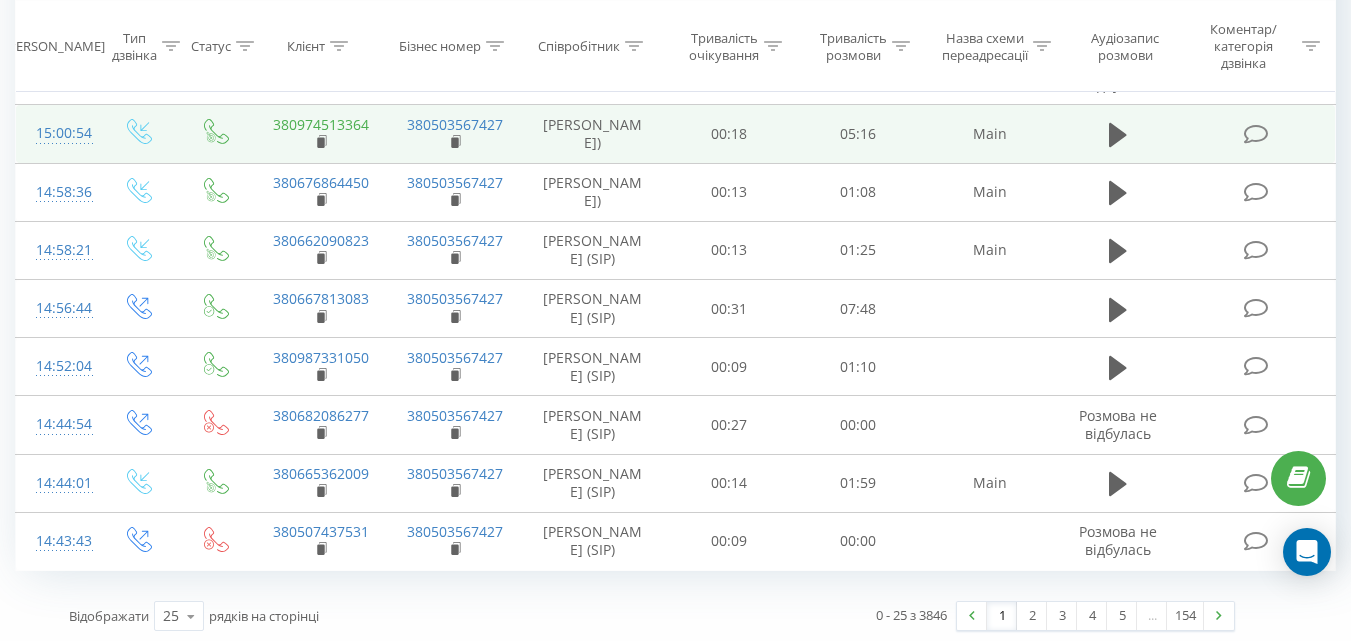 click on "380974513364" at bounding box center (321, 124) 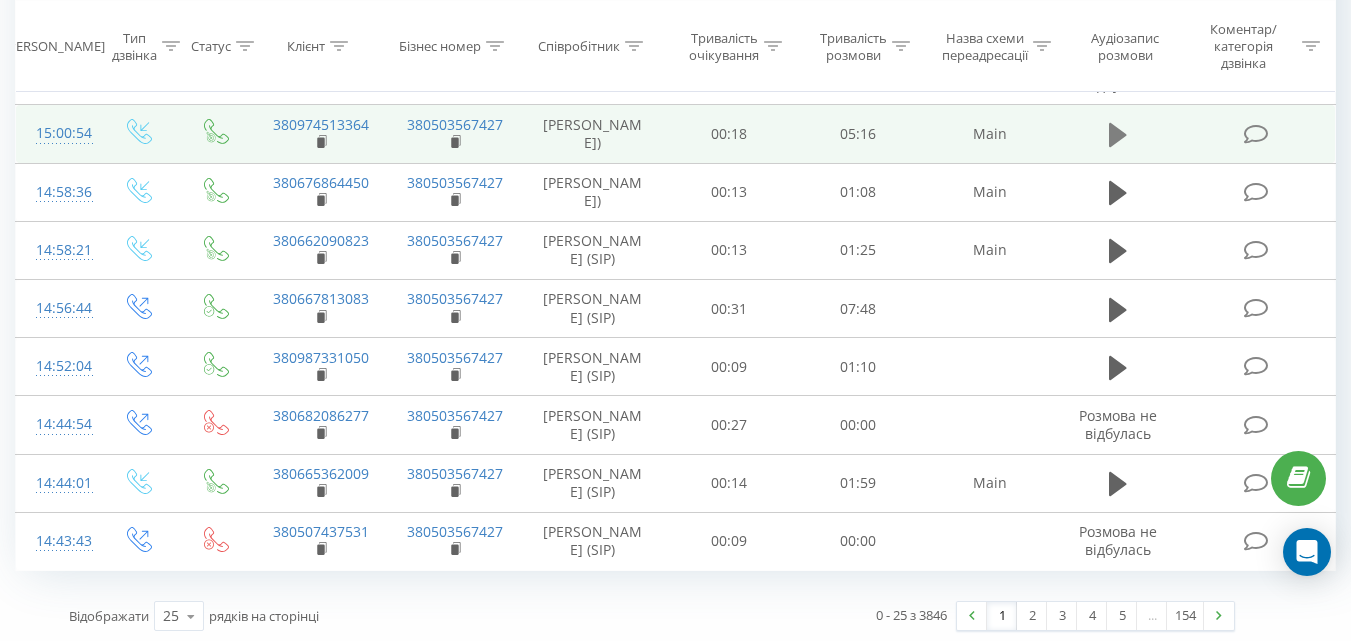 click 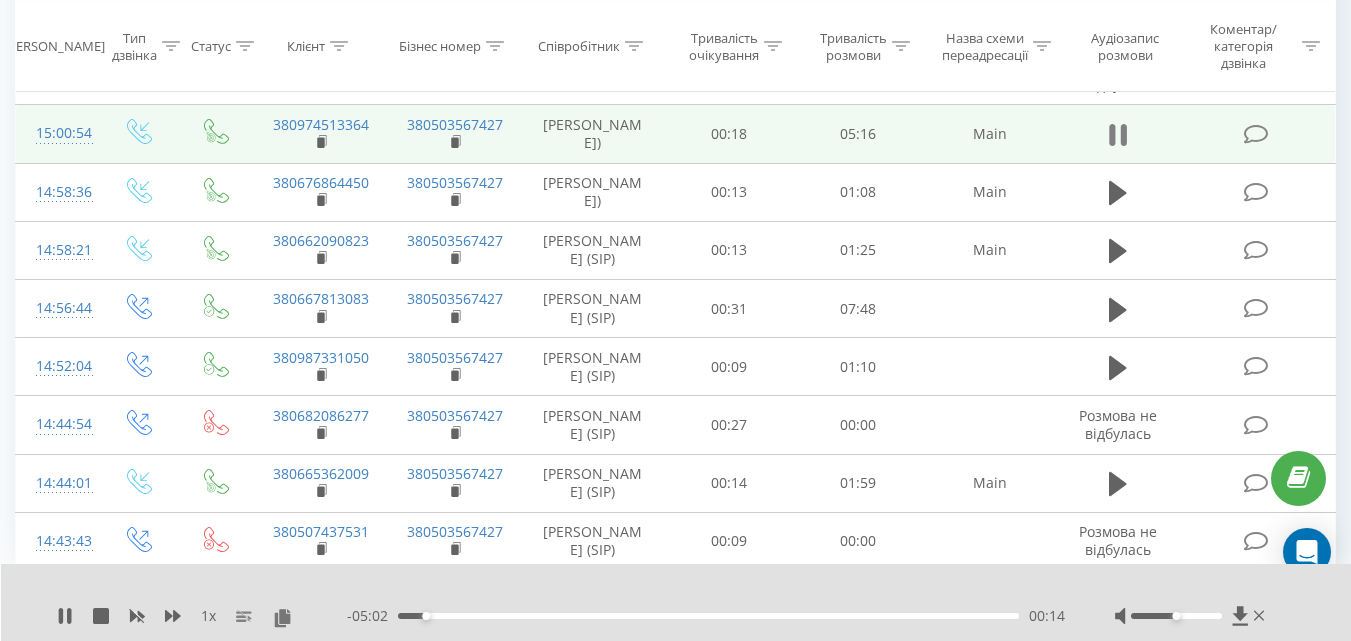 click 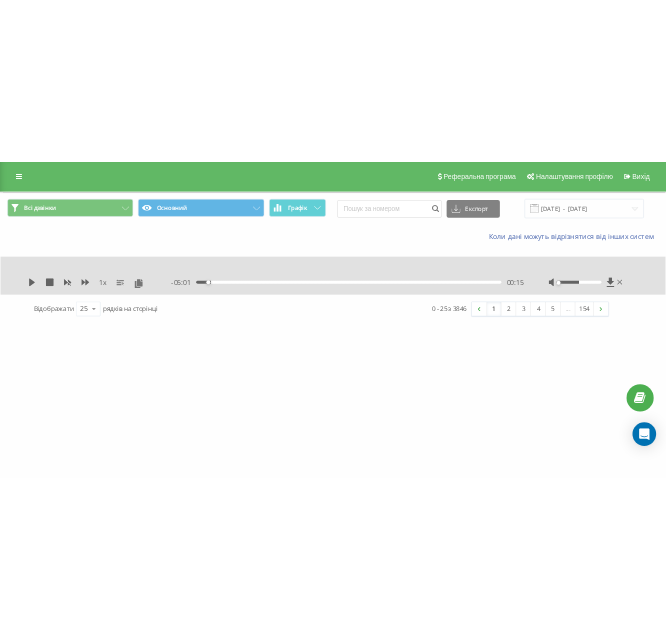 scroll, scrollTop: 0, scrollLeft: 0, axis: both 